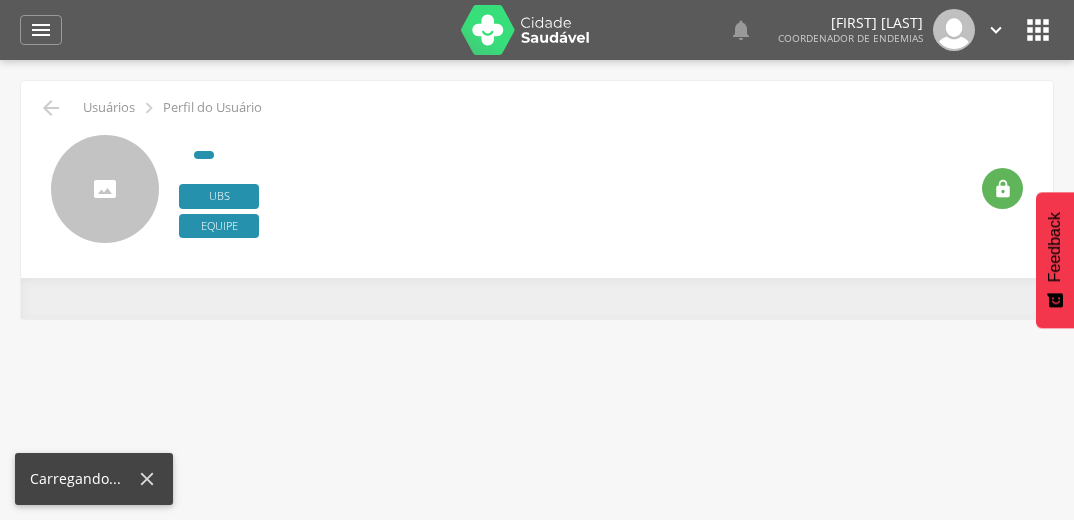 scroll, scrollTop: 0, scrollLeft: 0, axis: both 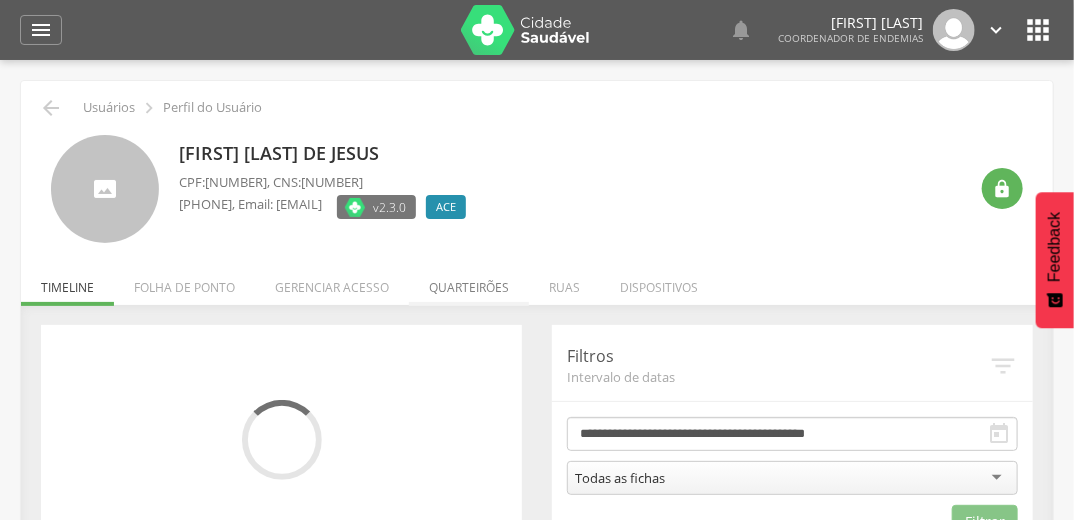 click on "Quarteirões" at bounding box center [469, 282] 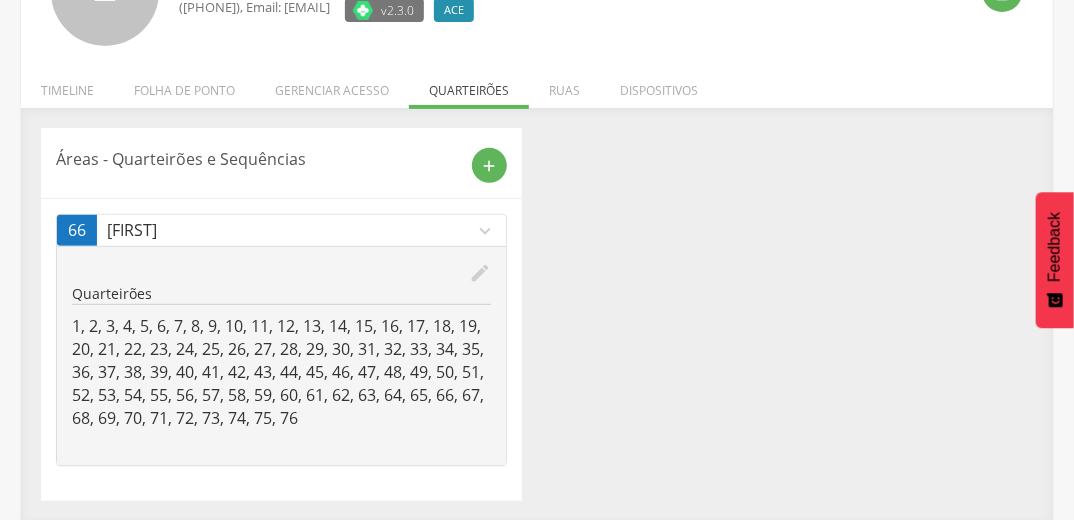 scroll, scrollTop: 0, scrollLeft: 0, axis: both 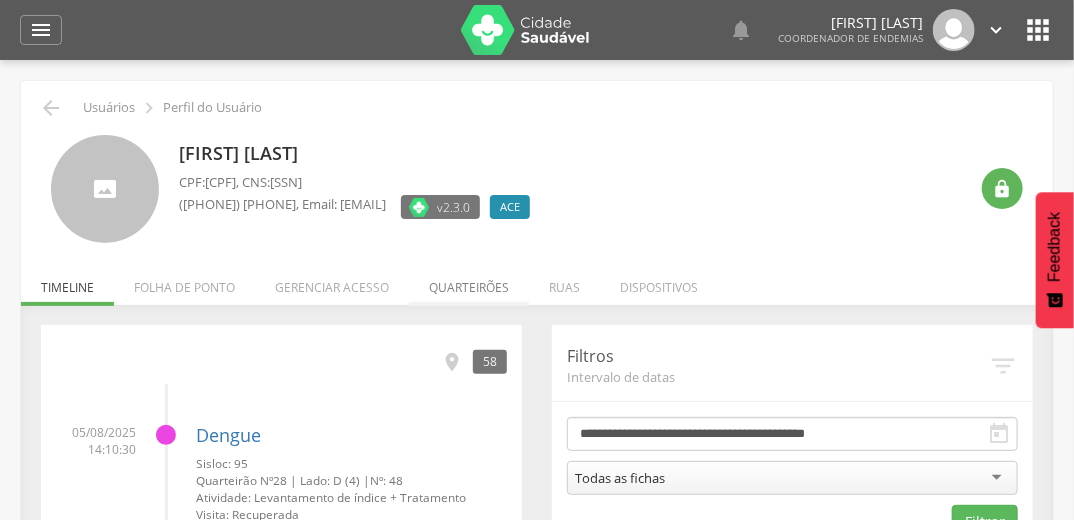 click on "Quarteirões" at bounding box center [469, 282] 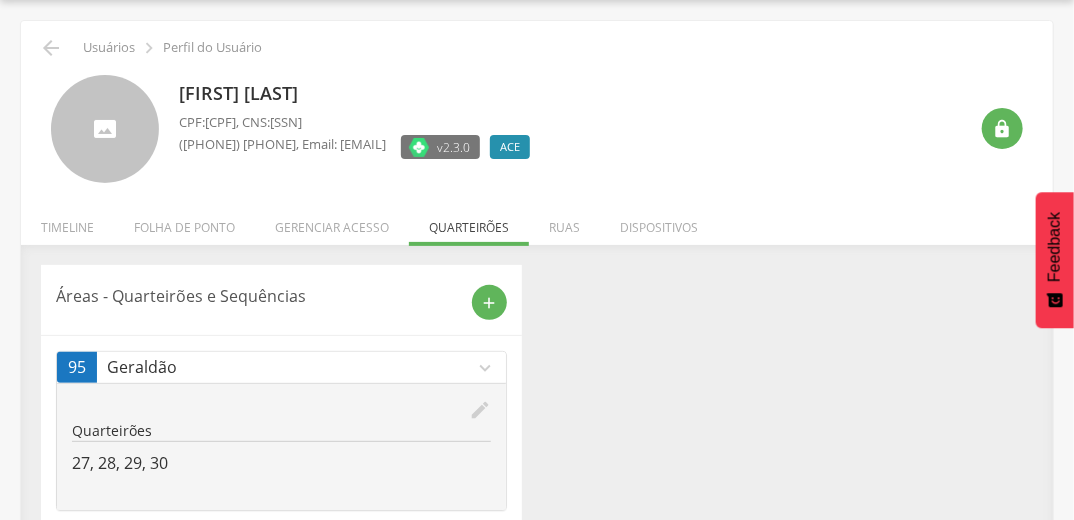 scroll, scrollTop: 0, scrollLeft: 0, axis: both 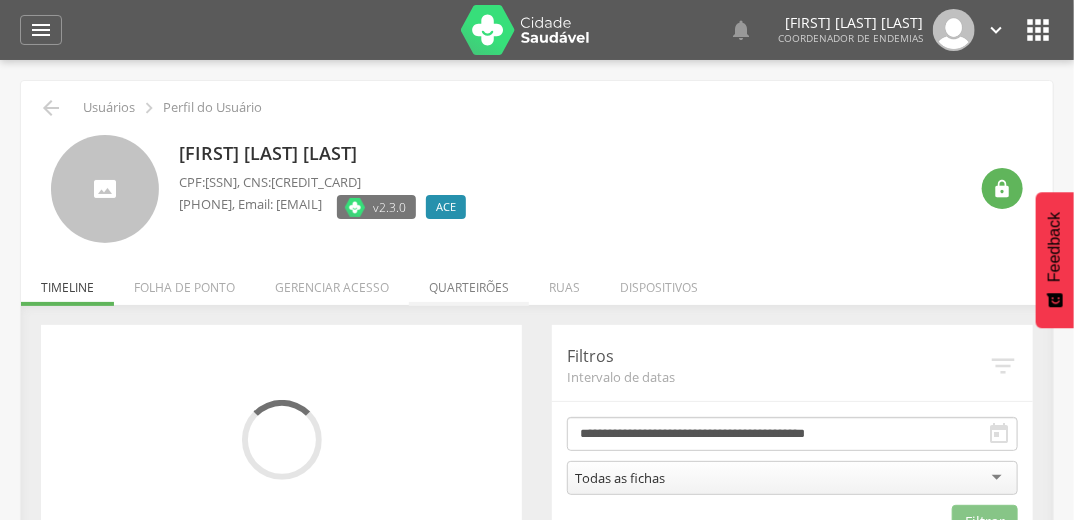 click on "Quarteirões" at bounding box center [469, 282] 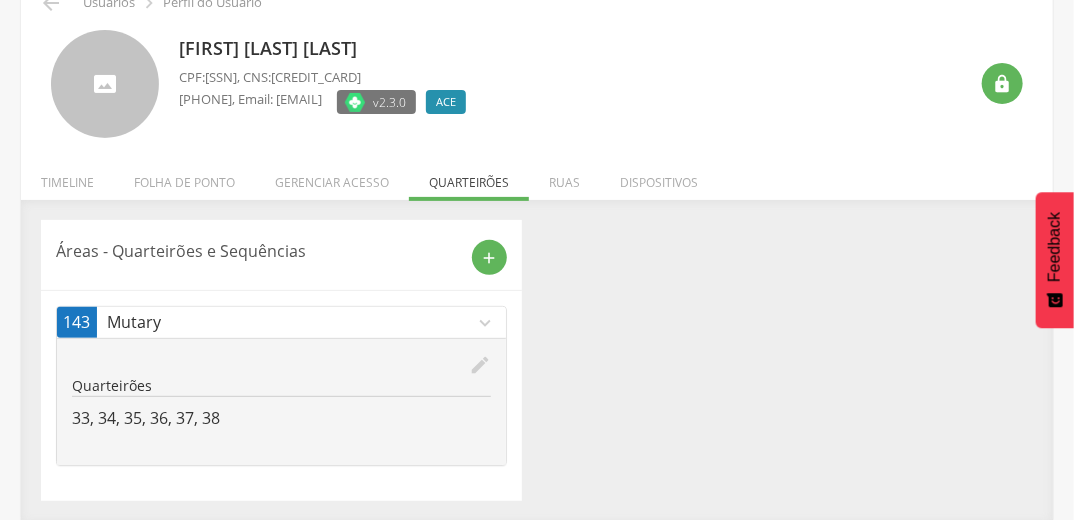 scroll, scrollTop: 0, scrollLeft: 0, axis: both 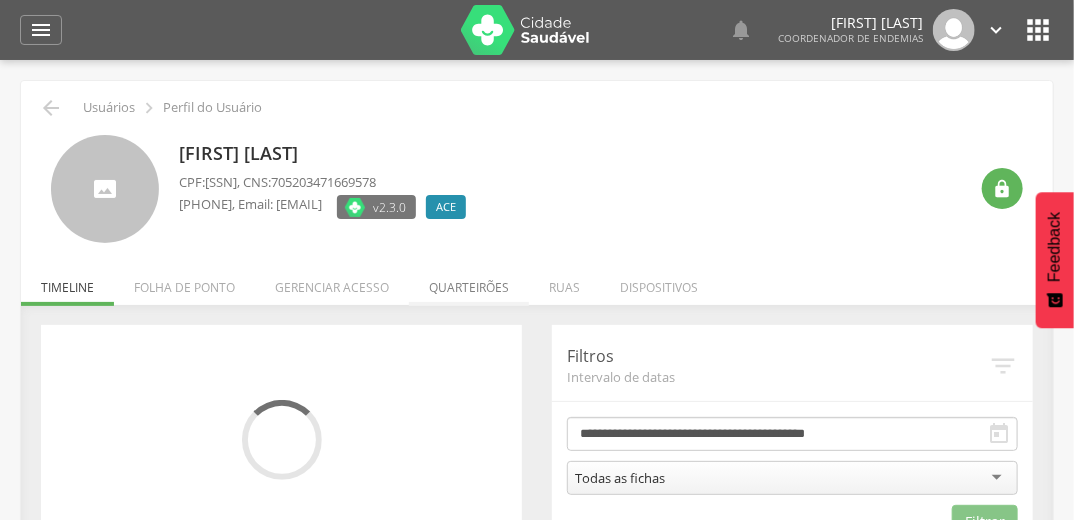 click on "Quarteirões" at bounding box center (469, 282) 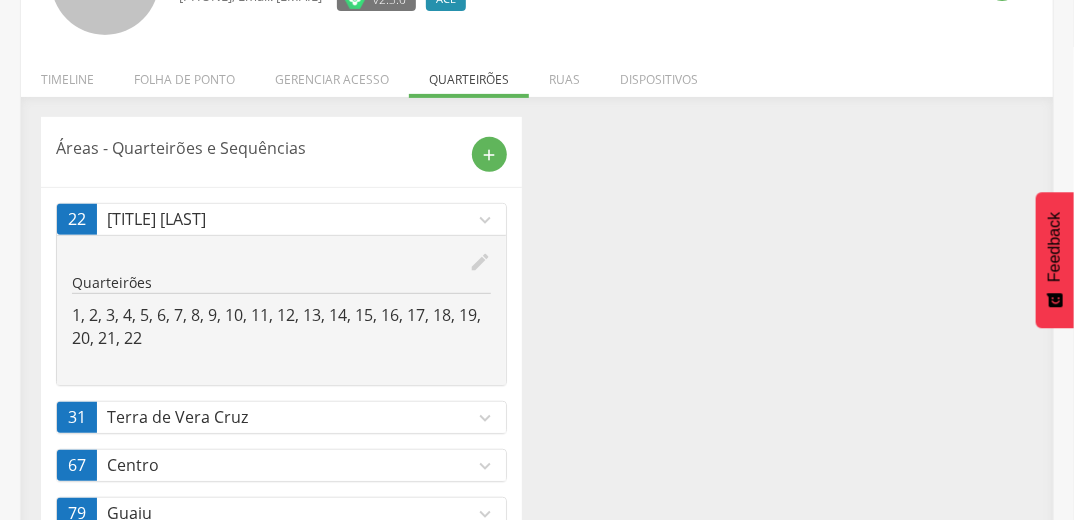 scroll, scrollTop: 319, scrollLeft: 0, axis: vertical 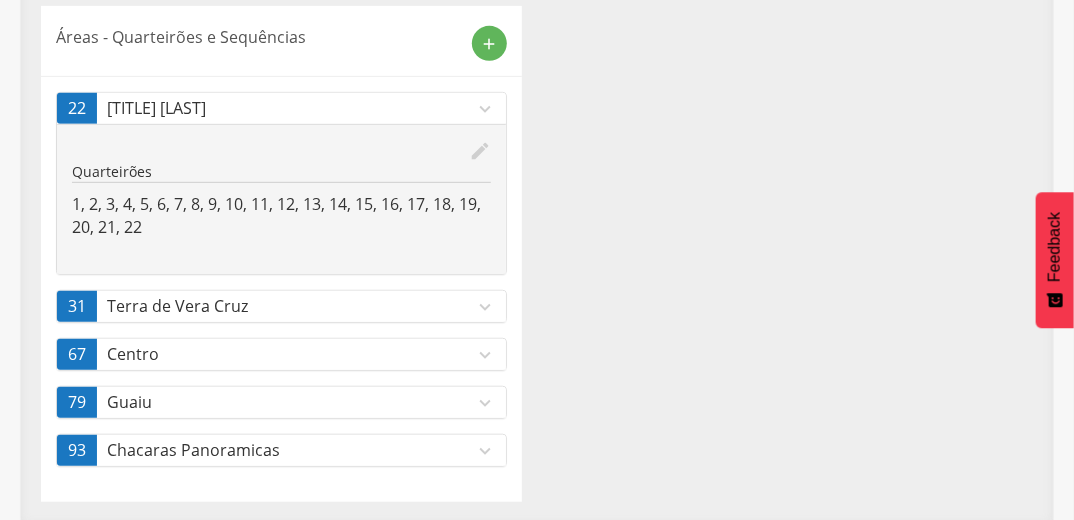 click on "expand_more" at bounding box center [485, 403] 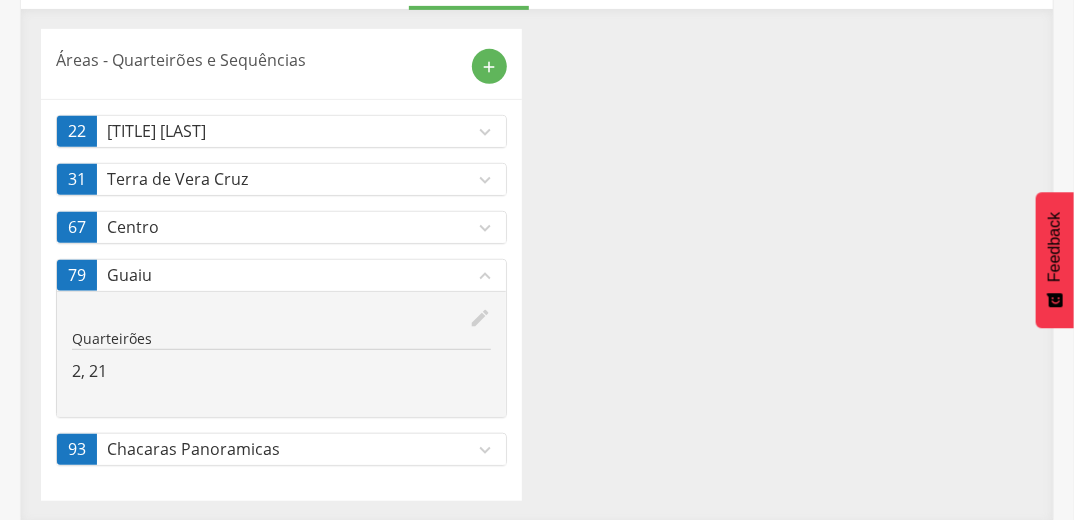 scroll, scrollTop: 296, scrollLeft: 0, axis: vertical 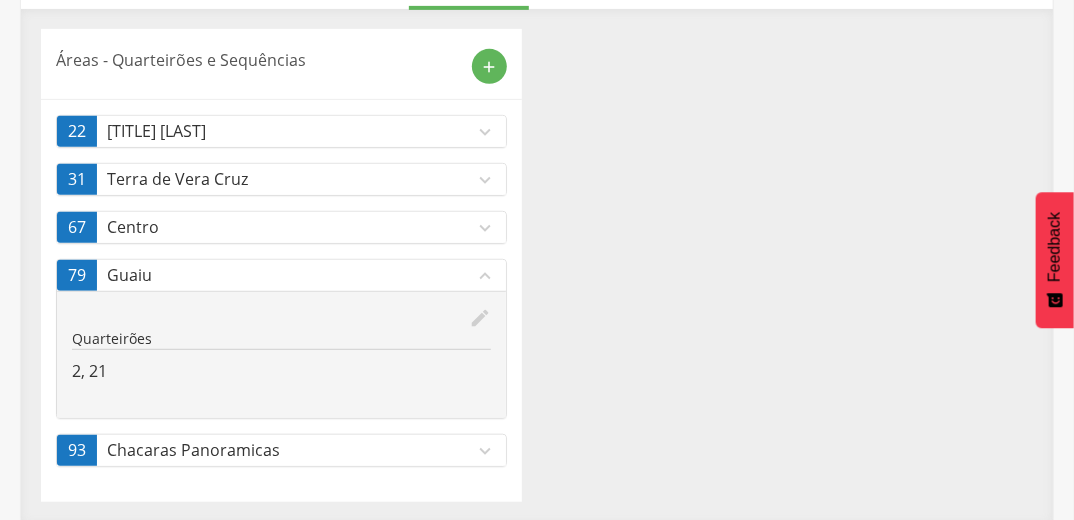 click on "Áreas - Quarteirões e Sequências
add
22 Capitão Luíz de Matos expand_more edit Quarteirões 1, 2, 3, 4, 5, 6, 7, 8, 9, 10, 11, 12, 13, 14, 15, 16, 17, 18, 19, 20, 21, 22 31 Terra de Vera Cruz expand_more edit Quarteirões 1, 2, 3, 4, 5, 6, 7, 8, 9, 10, 11, 12, 13, 14, 15, 16, 17, 18, 19, 20, 21, 22, 23, 24, 25, 26, 27, 28, 29, 30, 31 67 Centro expand_more edit Quarteirões 42 79 Guaiu expand_less edit Quarteirões 2, 21 93 Chacaras Panoramicas expand_more edit Quarteirões 1, 2, 3, 4, 5, 6, 7, 8, 9, 10, 11, 12, 13, 14, 15" at bounding box center [537, 265] 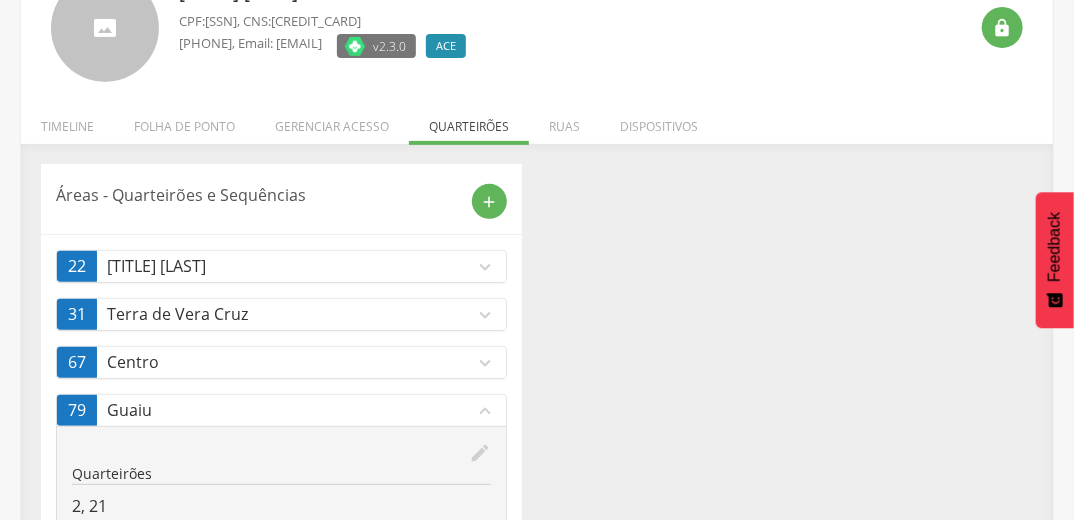 scroll, scrollTop: 0, scrollLeft: 0, axis: both 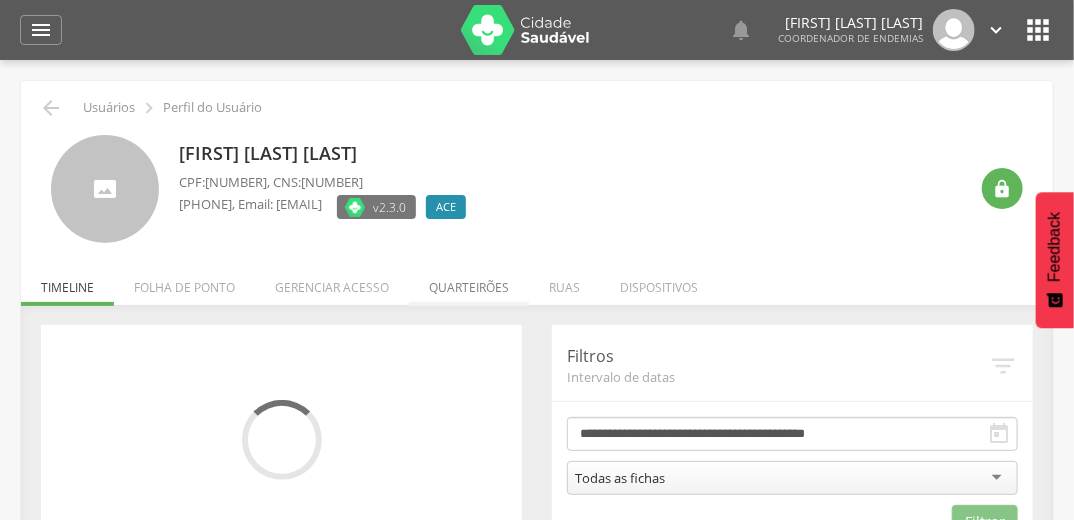 click on "Quarteirões" at bounding box center (469, 282) 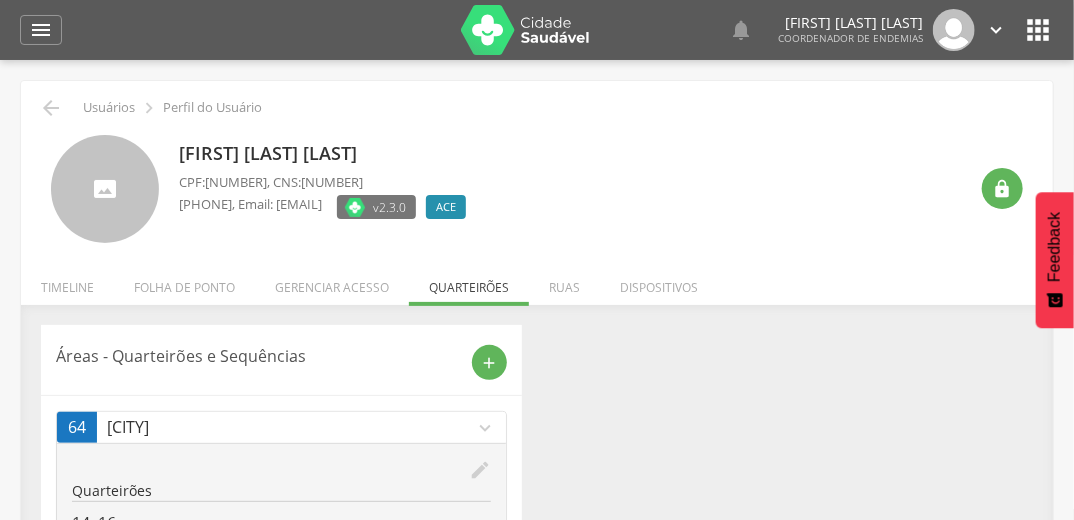 scroll, scrollTop: 153, scrollLeft: 0, axis: vertical 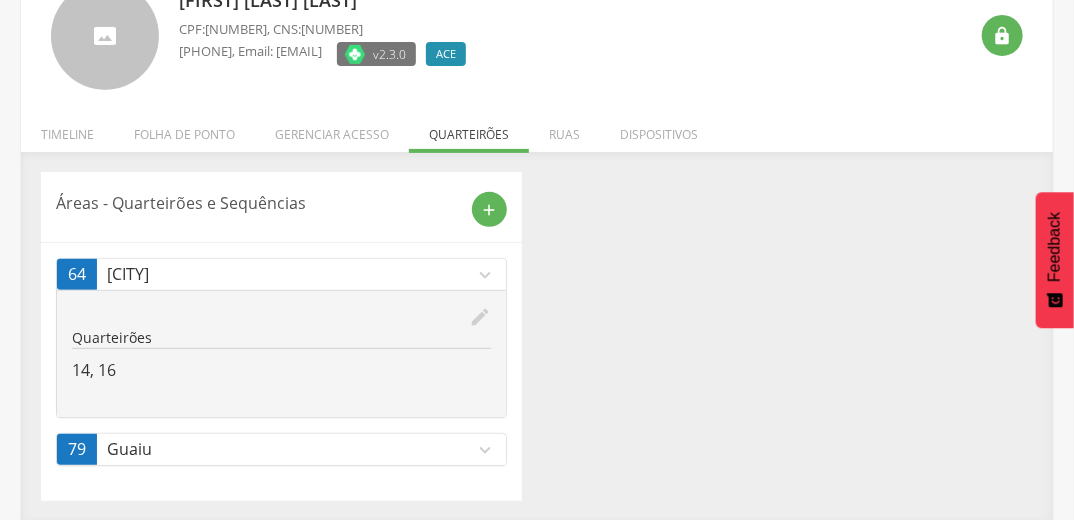 click on "expand_more" at bounding box center [485, 450] 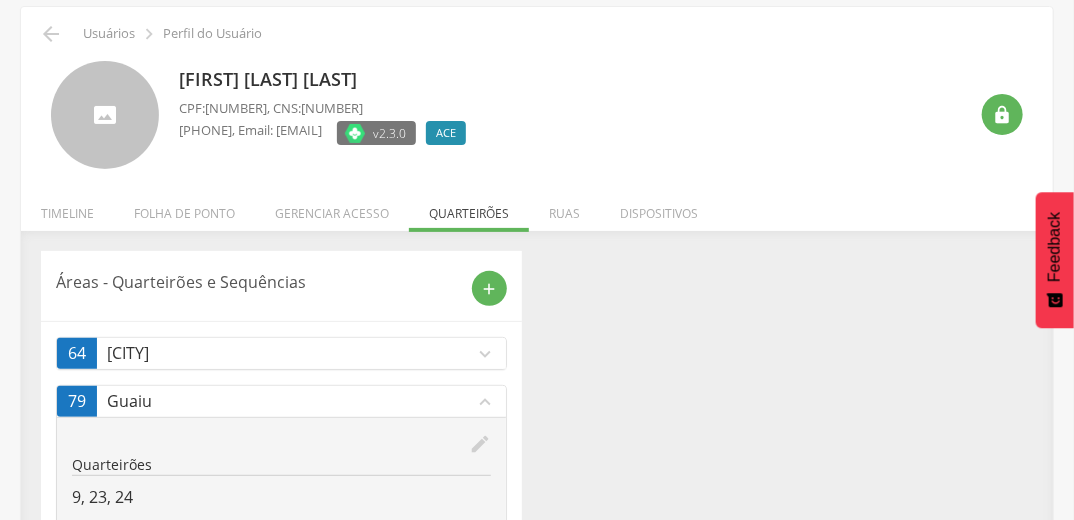 scroll, scrollTop: 0, scrollLeft: 0, axis: both 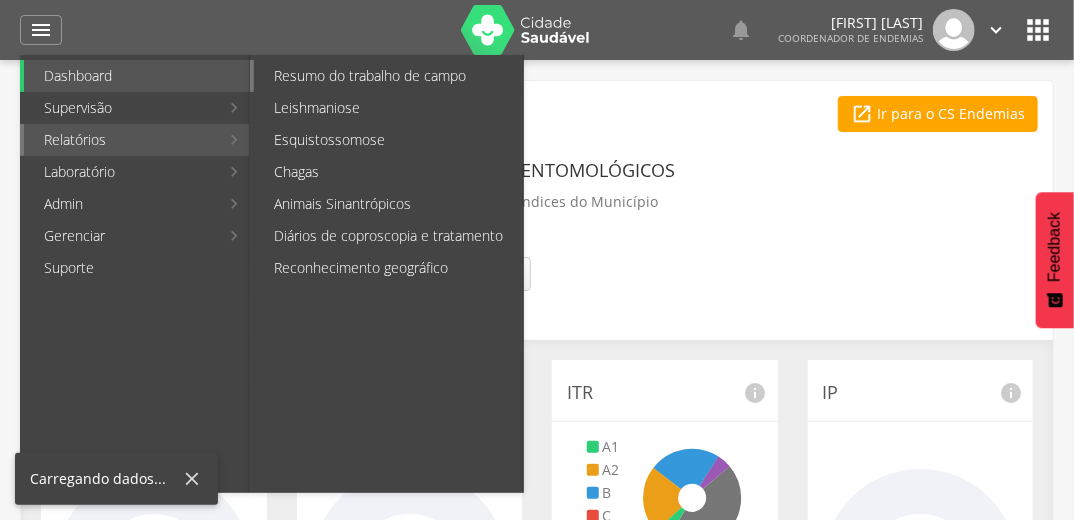 click on "Resumo do trabalho de campo" at bounding box center (388, 76) 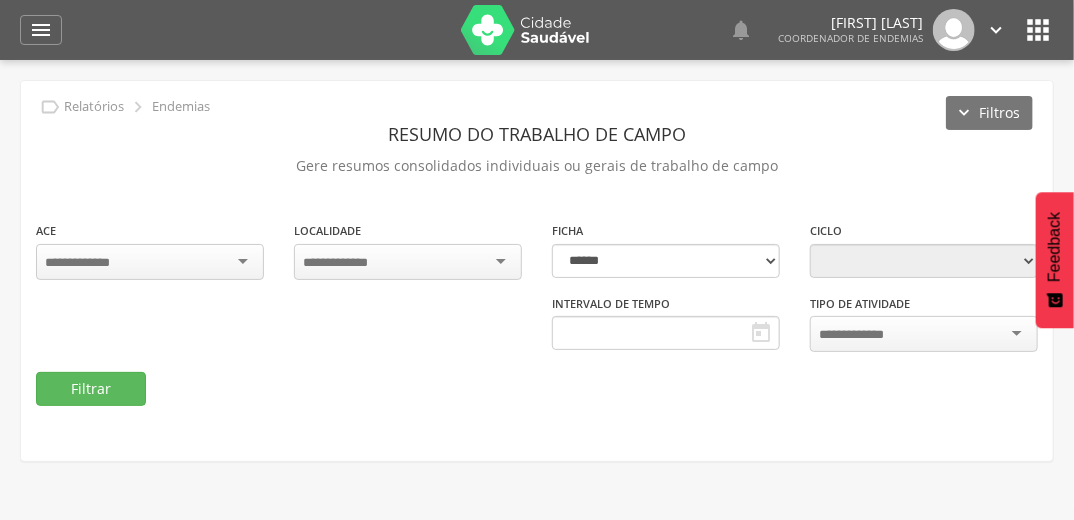 type on "**********" 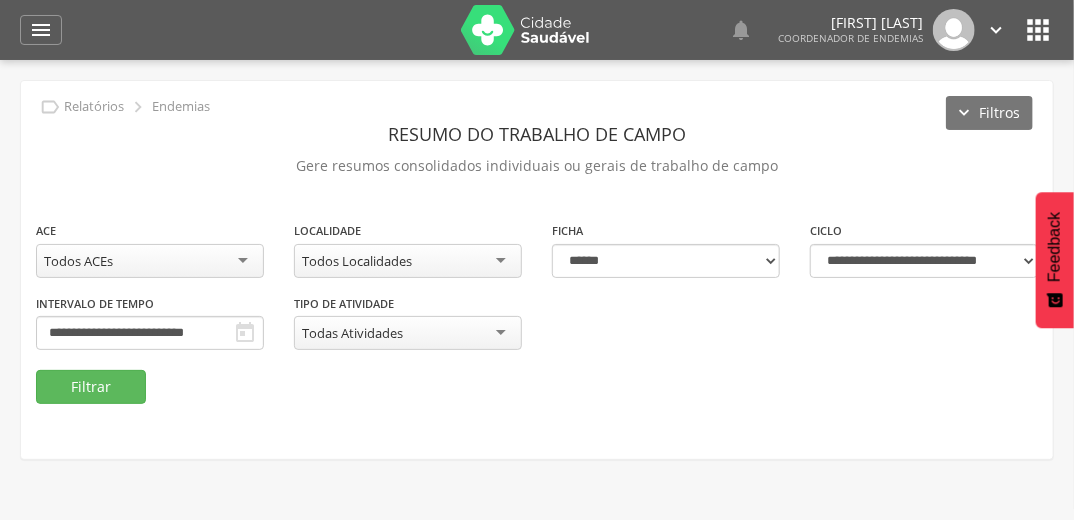 click on "Todos Localidades" at bounding box center [408, 261] 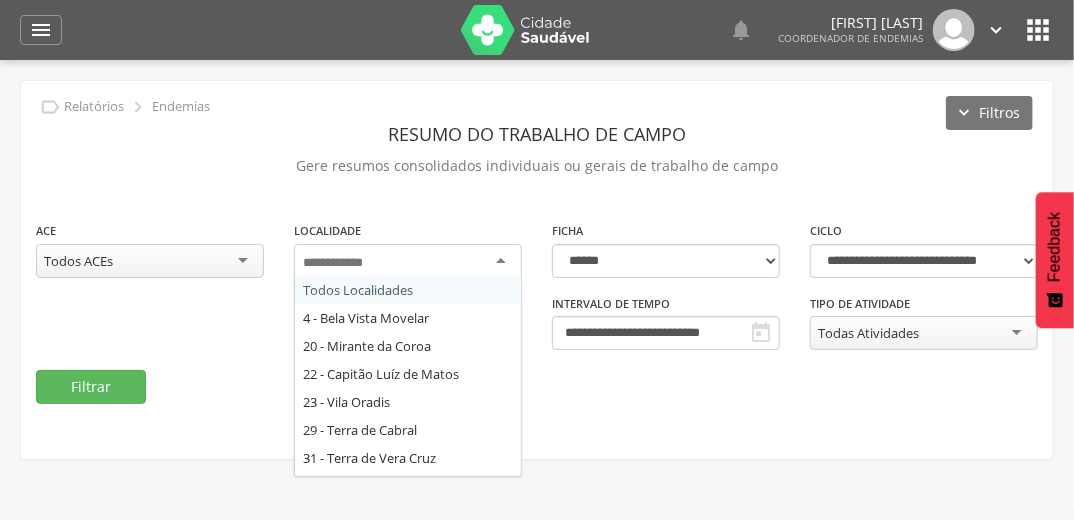 type on "*" 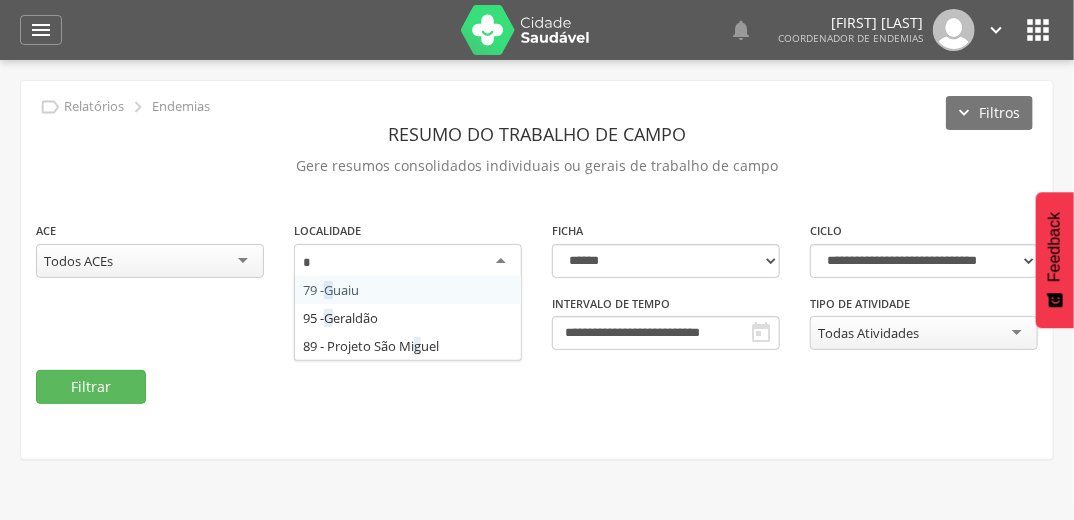 type 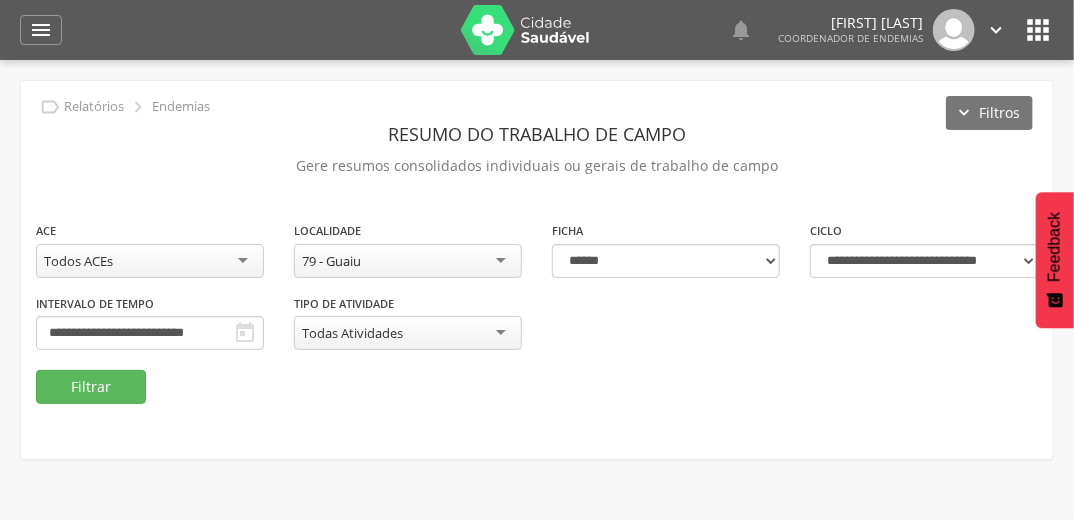 scroll, scrollTop: 0, scrollLeft: 0, axis: both 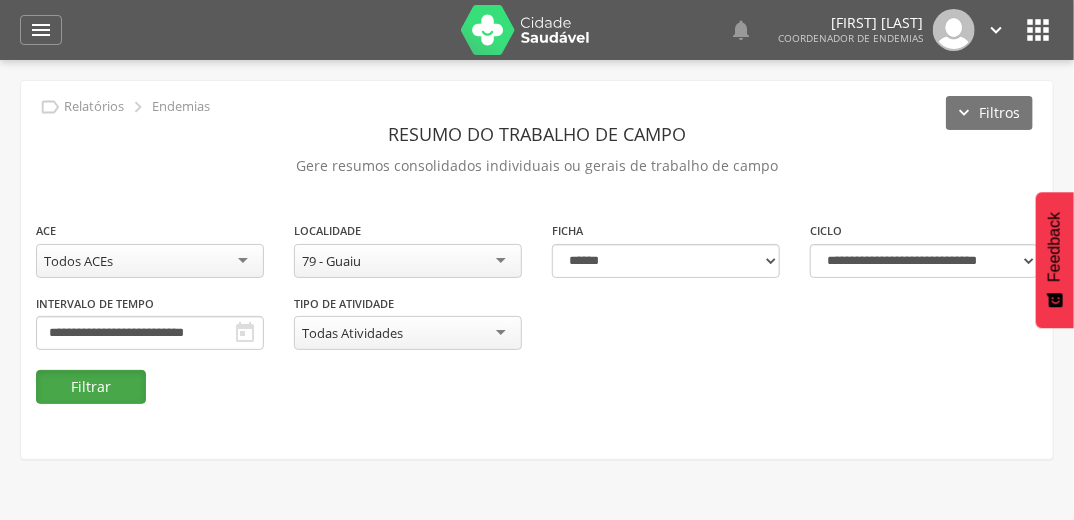 click on "Filtrar" at bounding box center [91, 387] 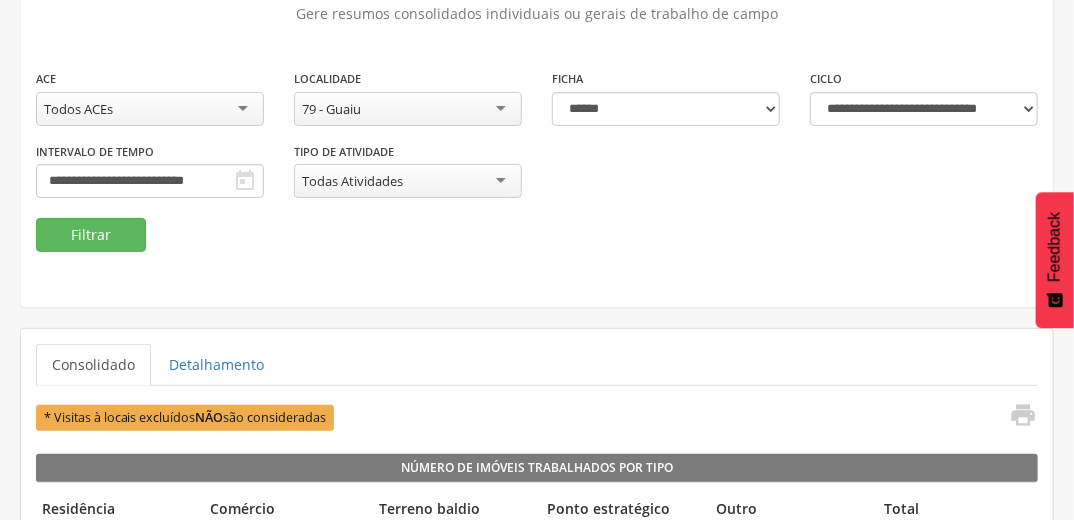 scroll, scrollTop: 0, scrollLeft: 0, axis: both 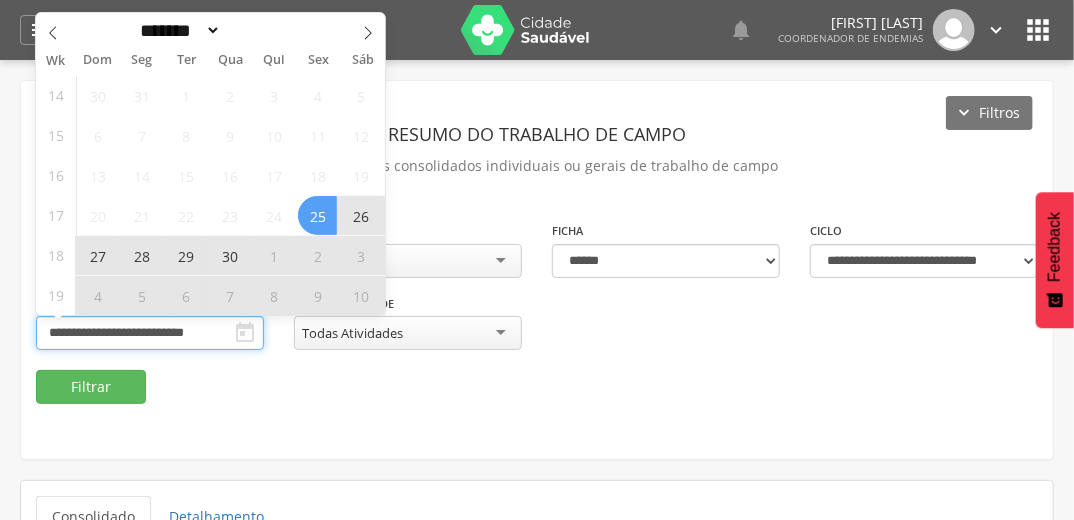 click on "**********" at bounding box center [150, 333] 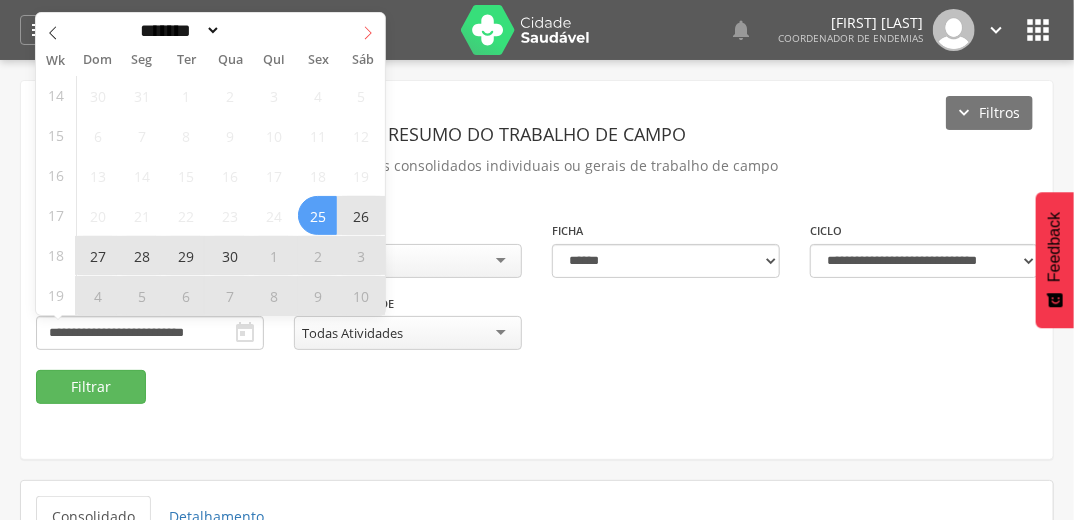 click 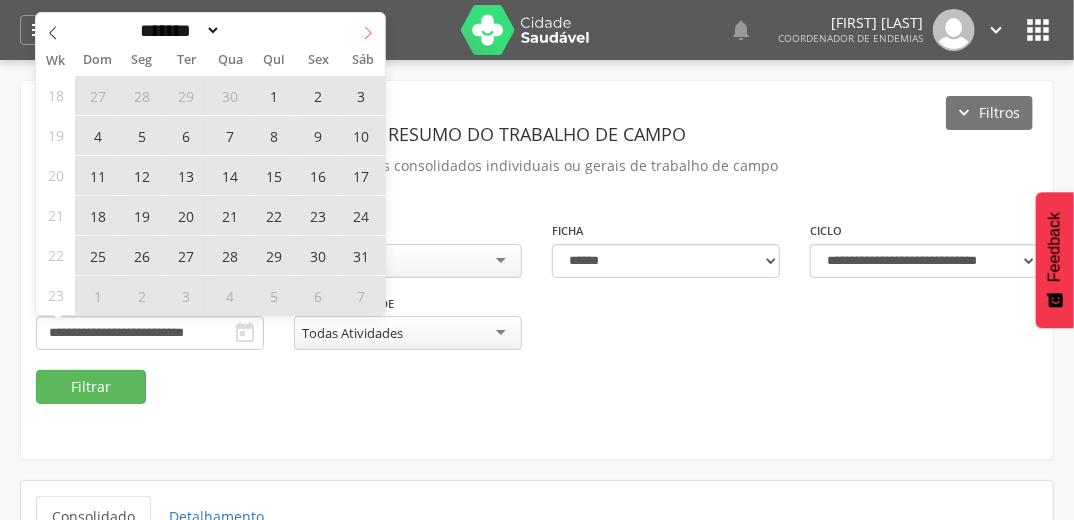 click 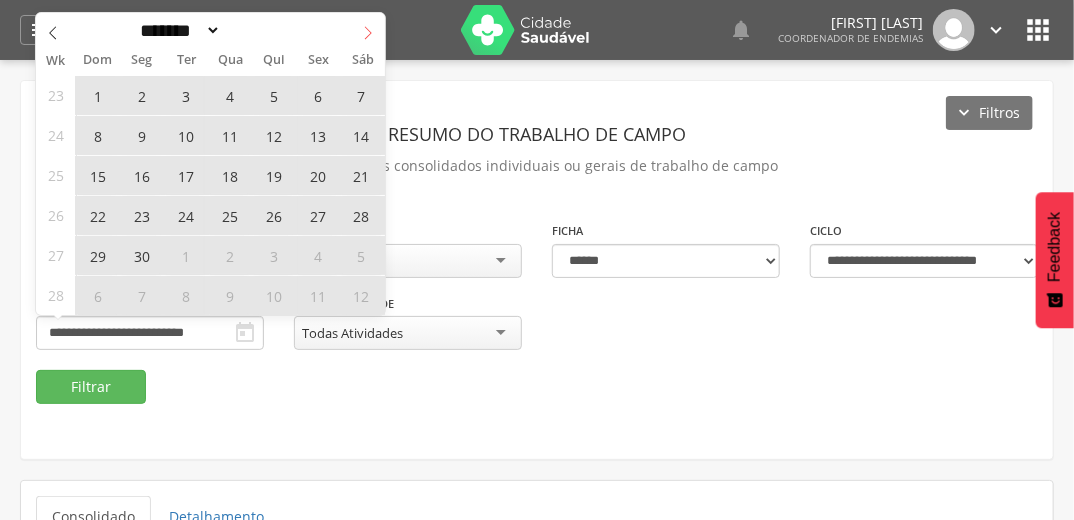 click 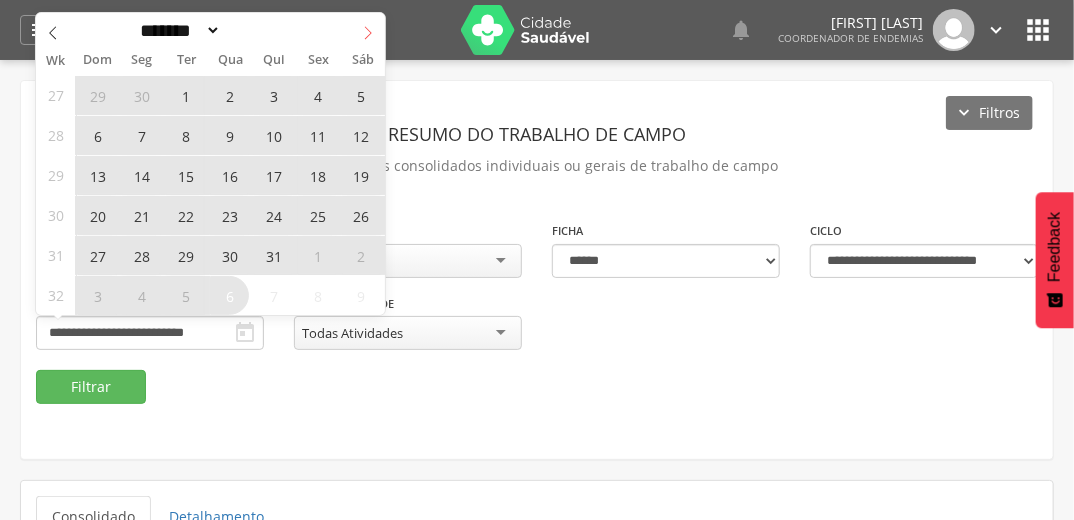 click 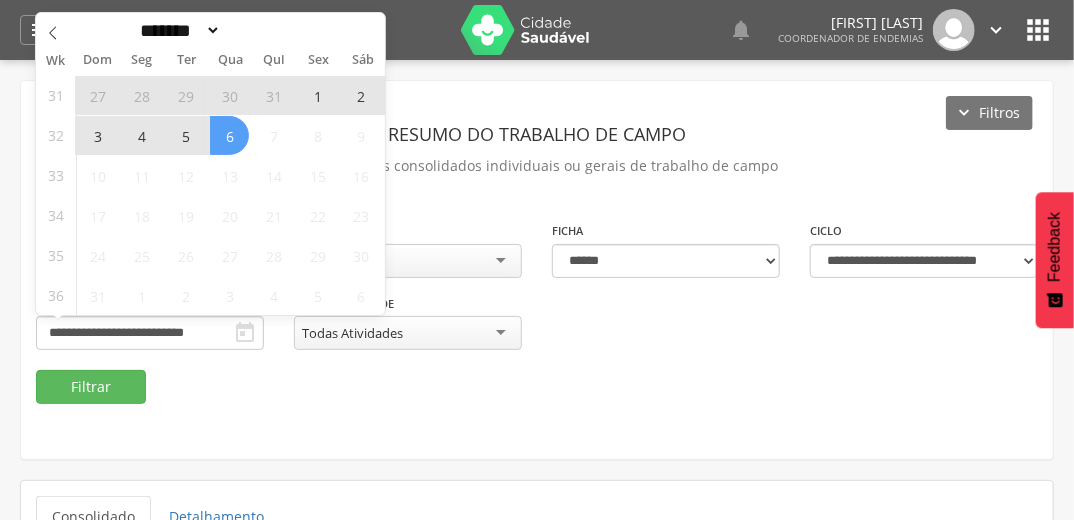 click on "**********" at bounding box center [537, 312] 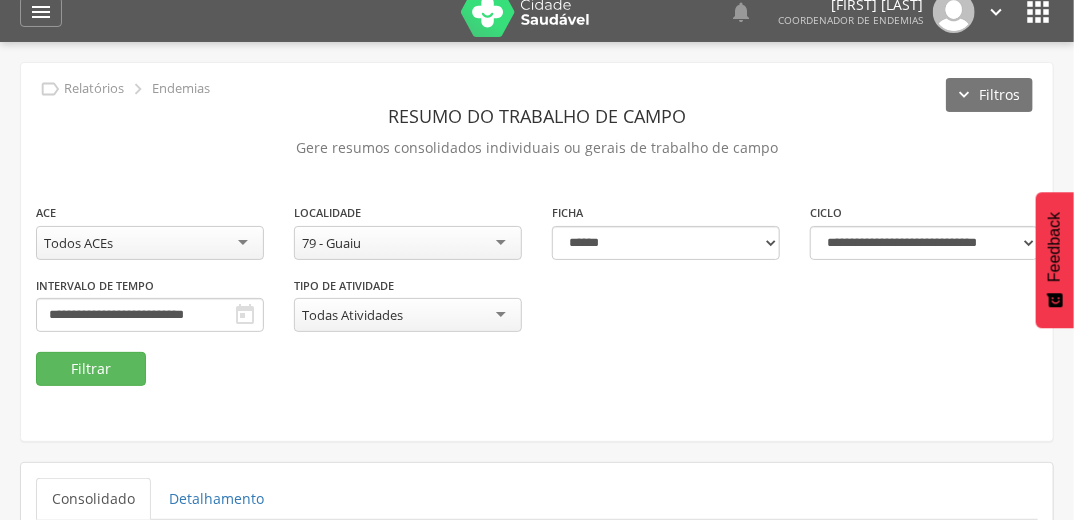 scroll, scrollTop: 0, scrollLeft: 0, axis: both 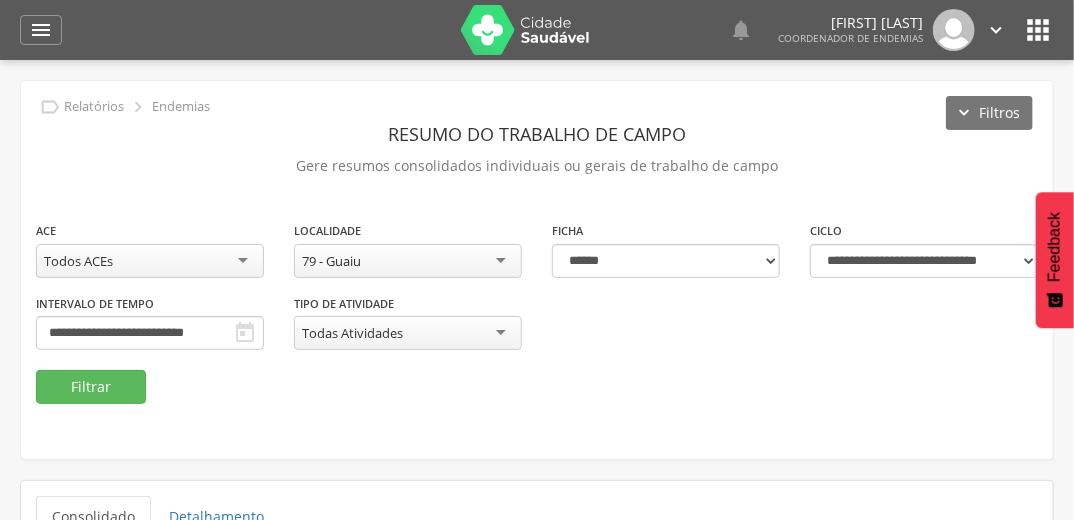 click on "**********" at bounding box center [537, 270] 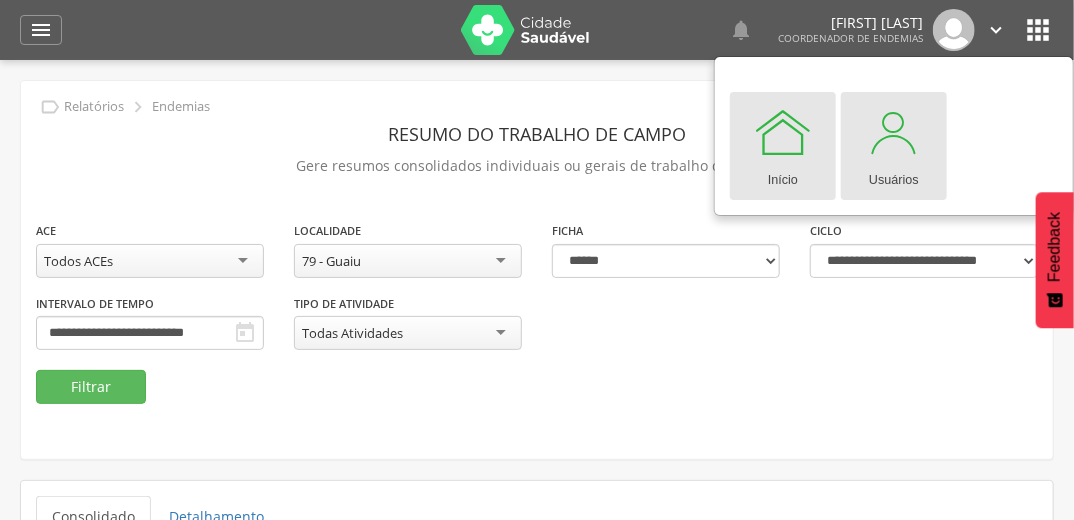 click at bounding box center [894, 132] 